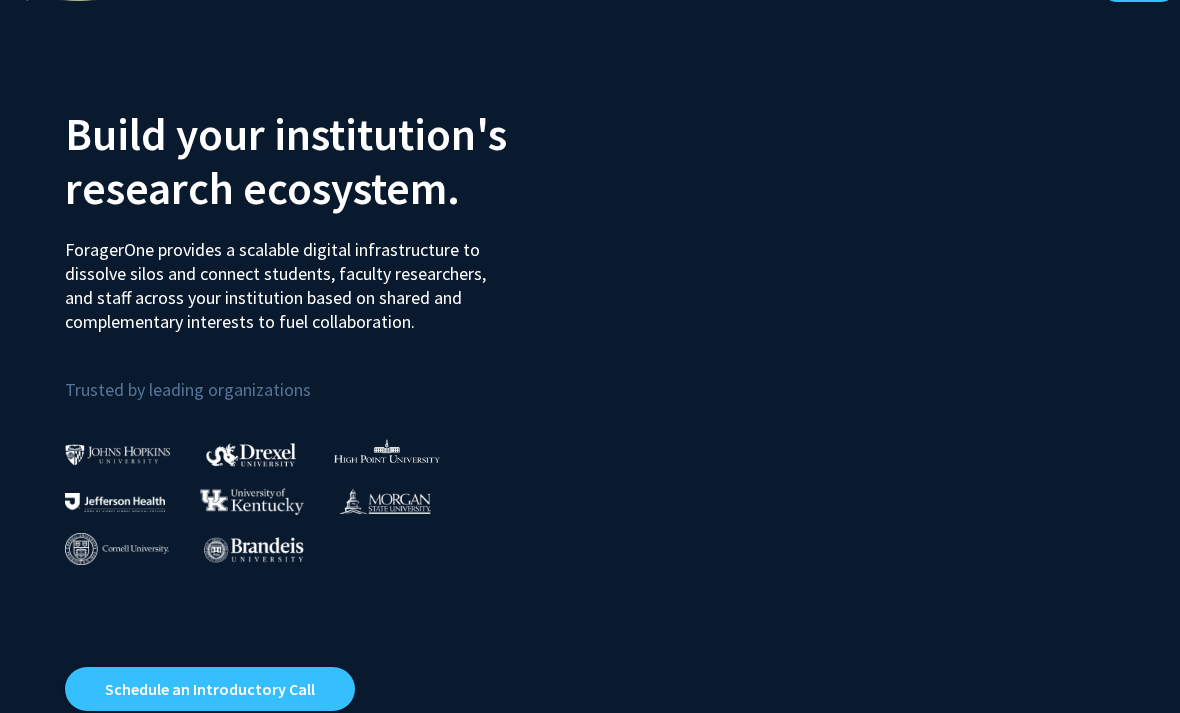 scroll, scrollTop: 0, scrollLeft: 0, axis: both 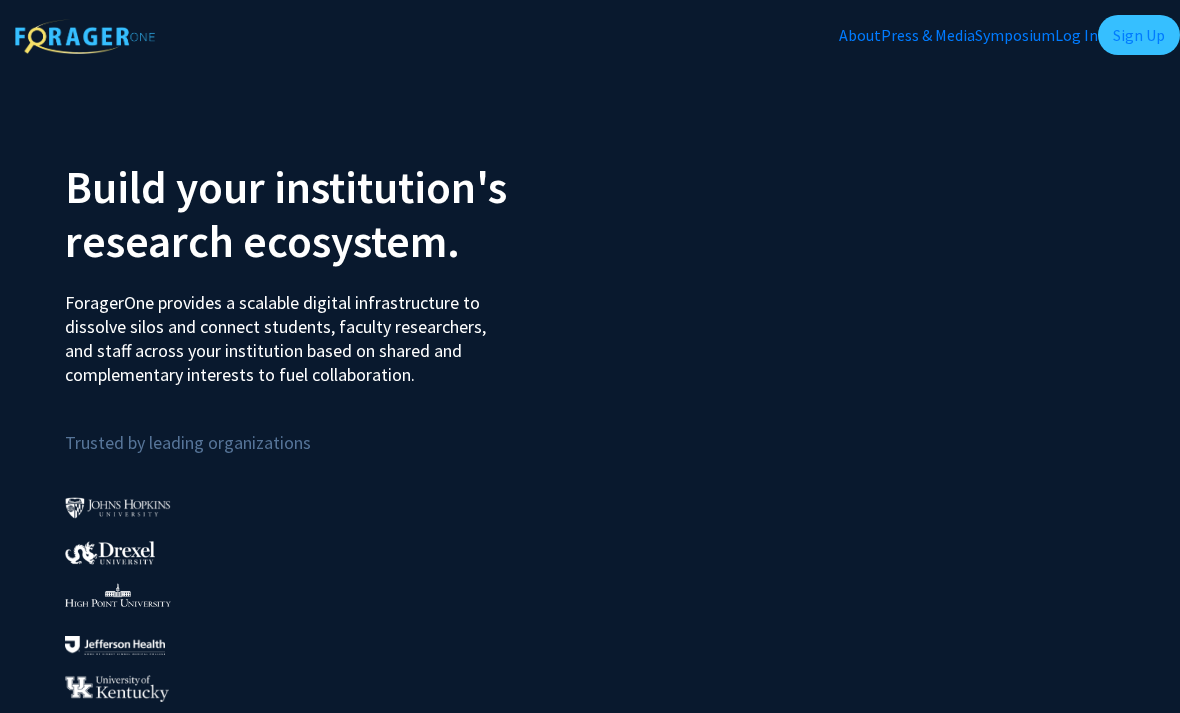 click on "Sign Up" 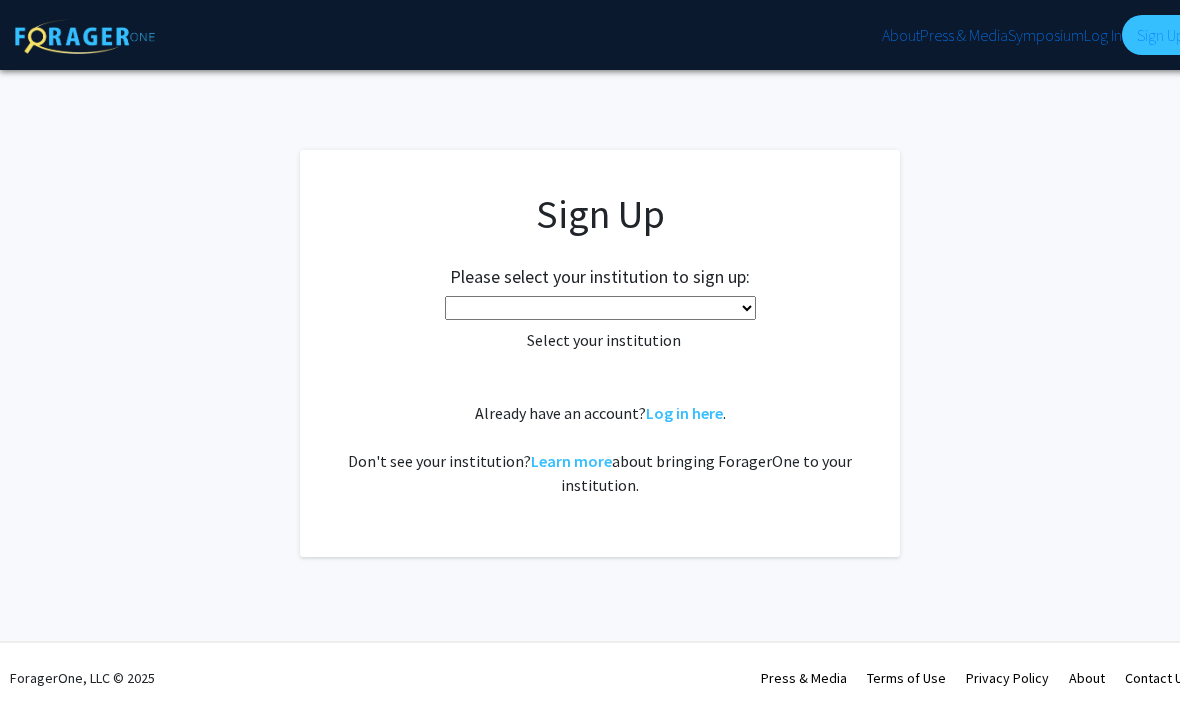 click on "Baylor University Brandeis University Christopher Newport University Clark Atlanta University Drexel University East Carolina University Eastern Michigan University Emory University Grand Valley State University Harvard University and Affiliated Hospitals High Point University Johns Hopkins University Kansas State University Morehouse College Morehouse School of Medicine Morgan State University Northern Illinois University Spelman College Thomas Jefferson University University of Georgia University of Hawaiʻi at Mānoa University of Kentucky University of Maryland University of Missouri Wayne State University" 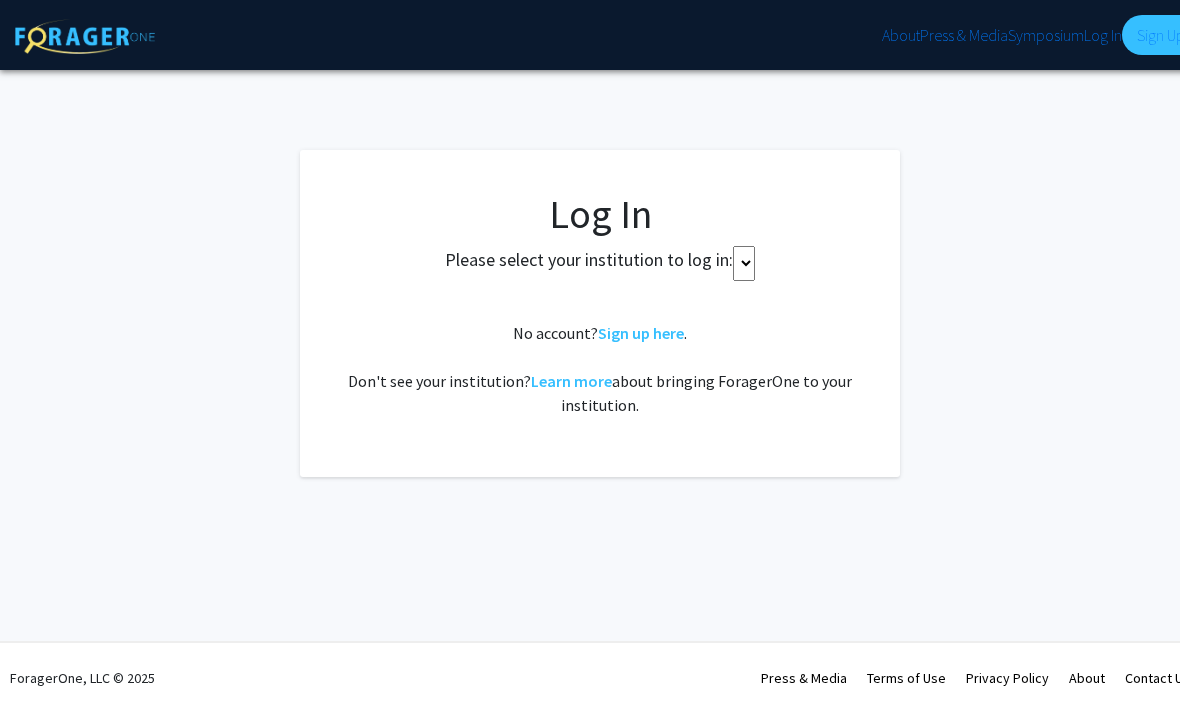 click on "No account?  Sign up here .   Don't see your institution?  Learn more  about bringing ForagerOne to your institution." 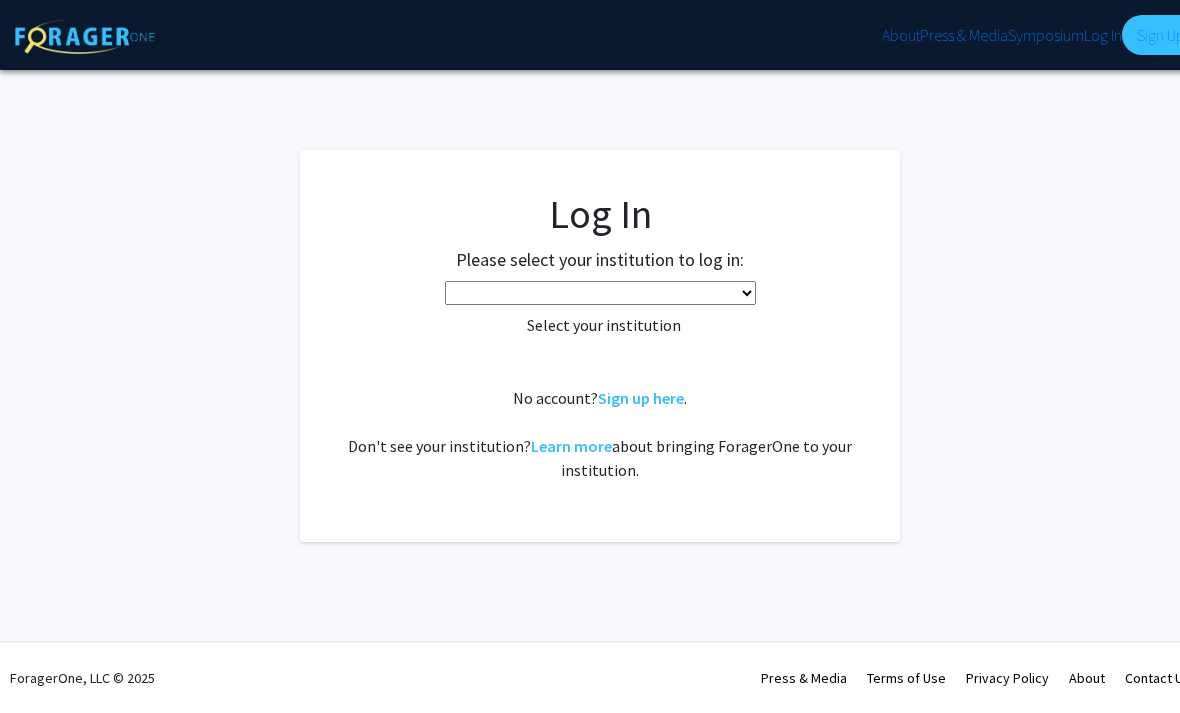 click on "Baylor University Brandeis University Christopher Newport University Clark Atlanta University Drexel University East Carolina University Eastern Michigan University Emory University Grand Valley State University Harvard University and Affiliated Hospitals High Point University Johns Hopkins University Kansas State University Morehouse College Morehouse School of Medicine Morgan State University Northern Illinois University Spelman College Thomas Jefferson University University of Georgia University of Hawaiʻi at Mānoa University of Kentucky University of Maryland University of Missouri Wayne State University" 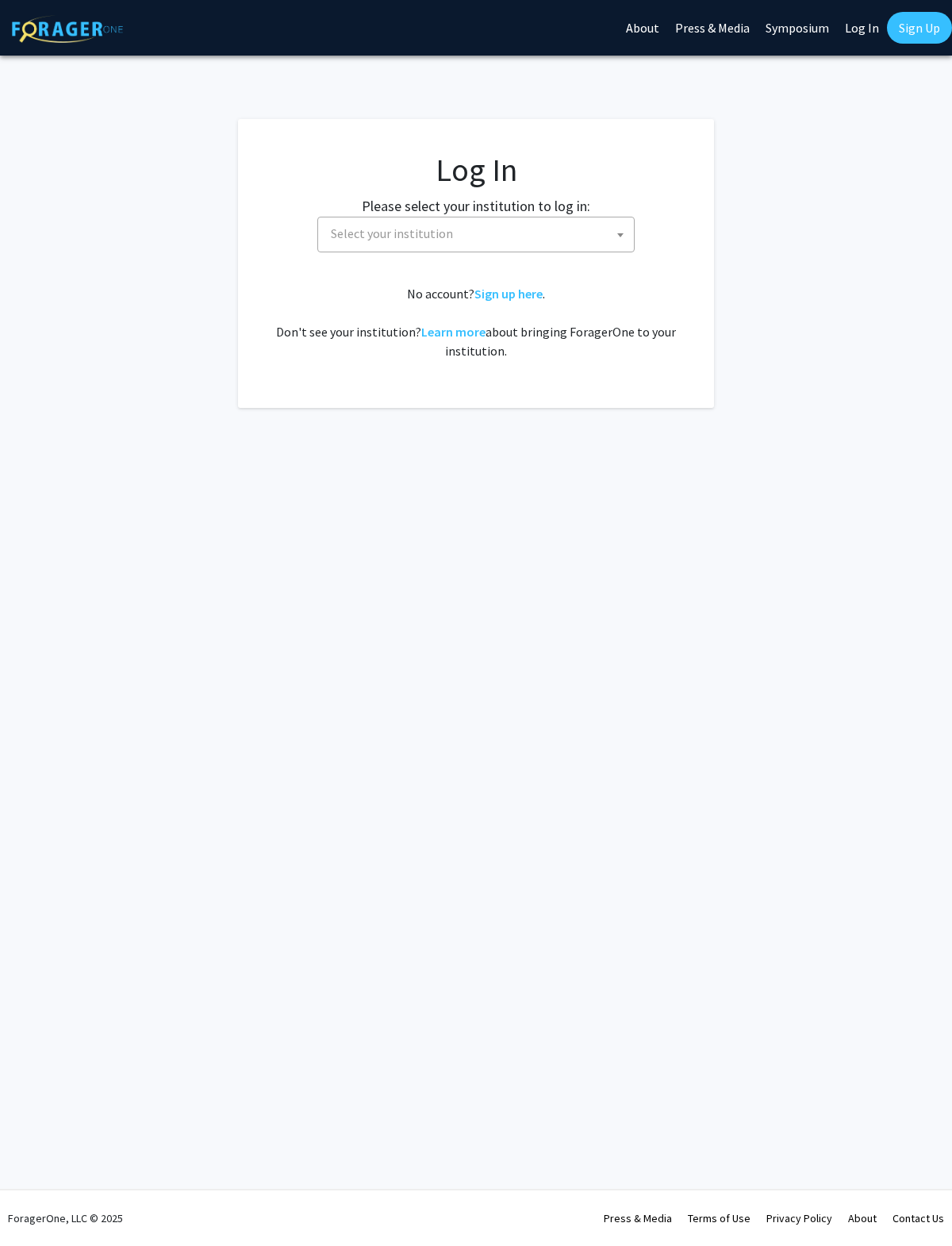 click on "Select your institution" at bounding box center (479, 233) 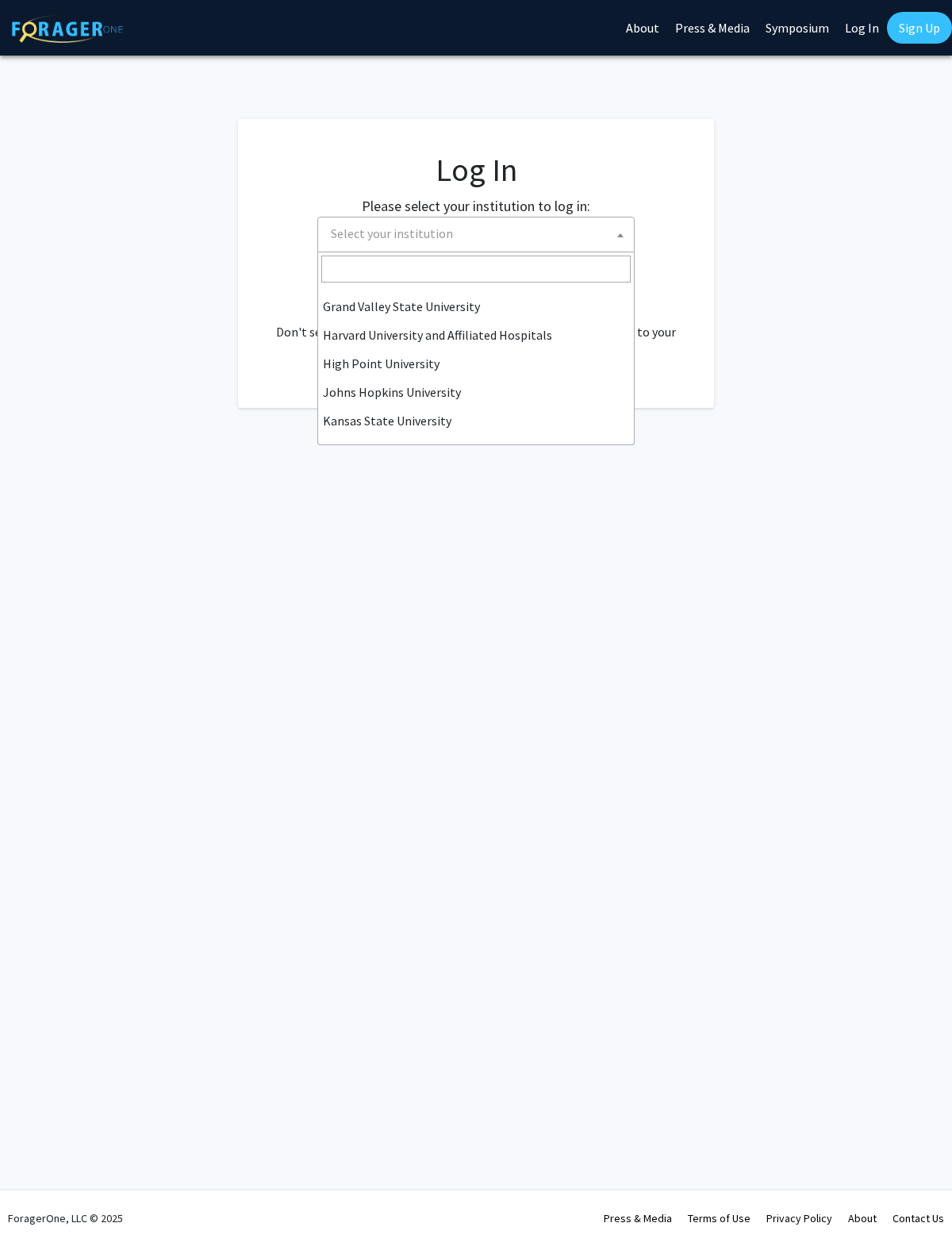 scroll, scrollTop: 257, scrollLeft: 0, axis: vertical 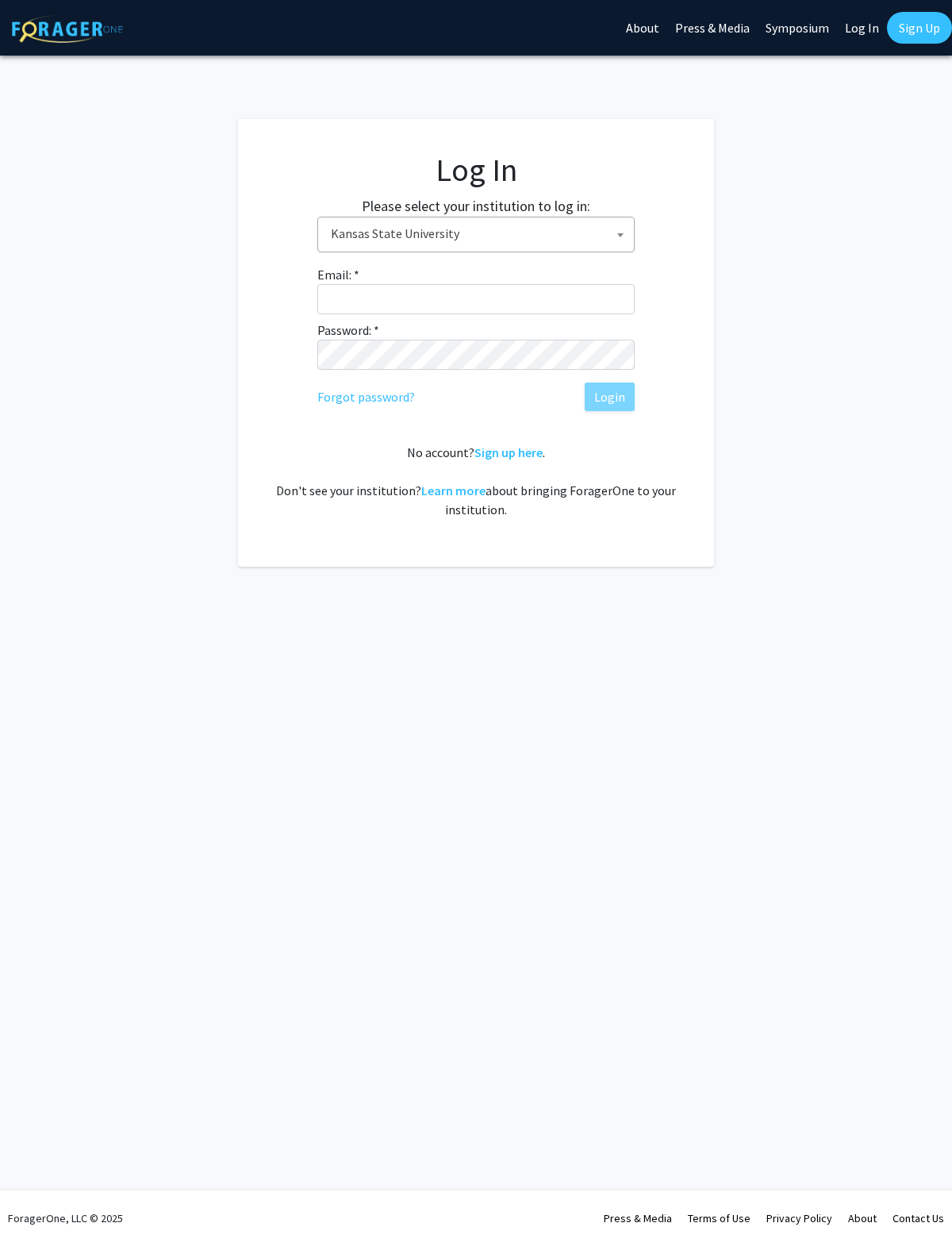 click on "Kansas State University" at bounding box center [479, 233] 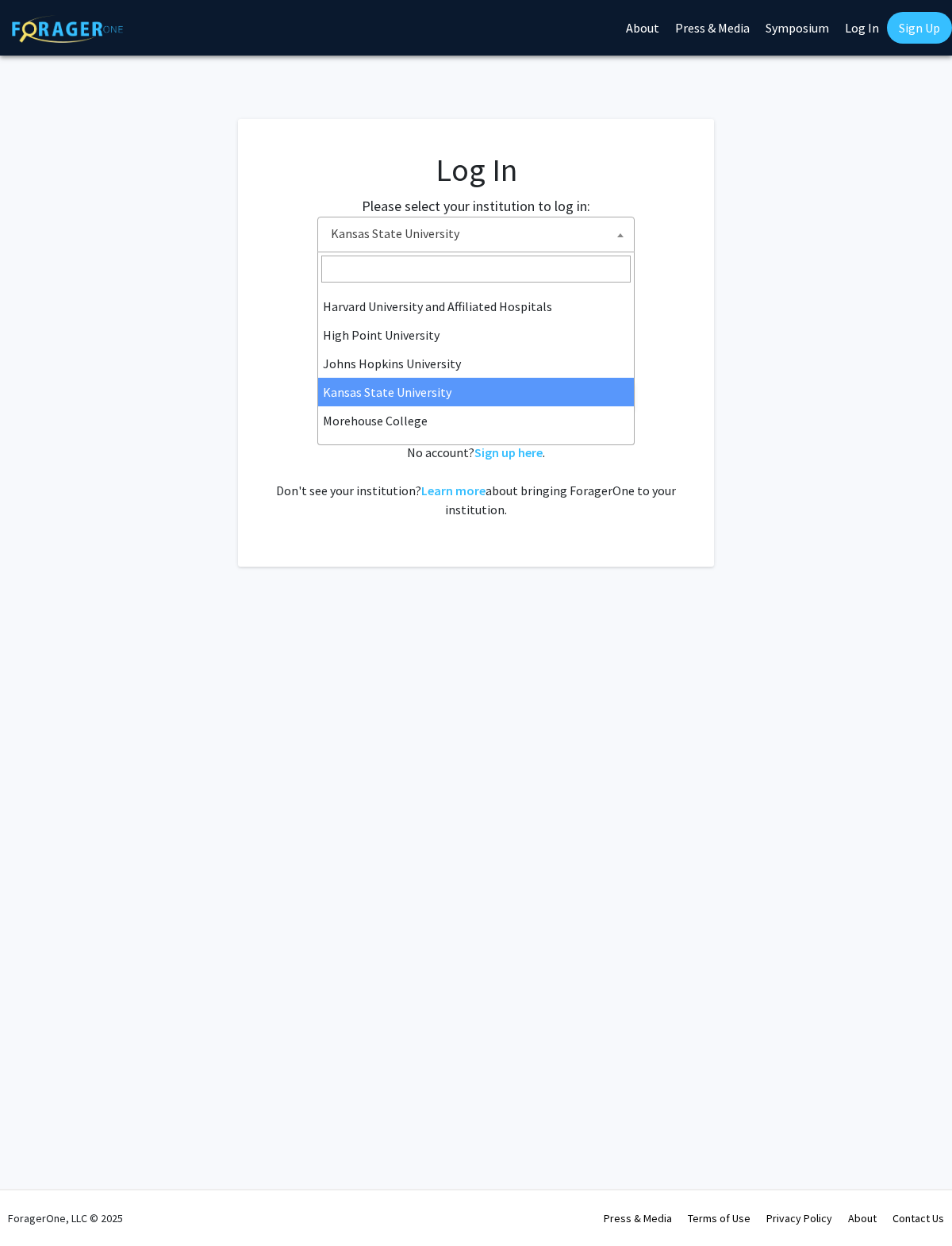 scroll, scrollTop: 252, scrollLeft: 0, axis: vertical 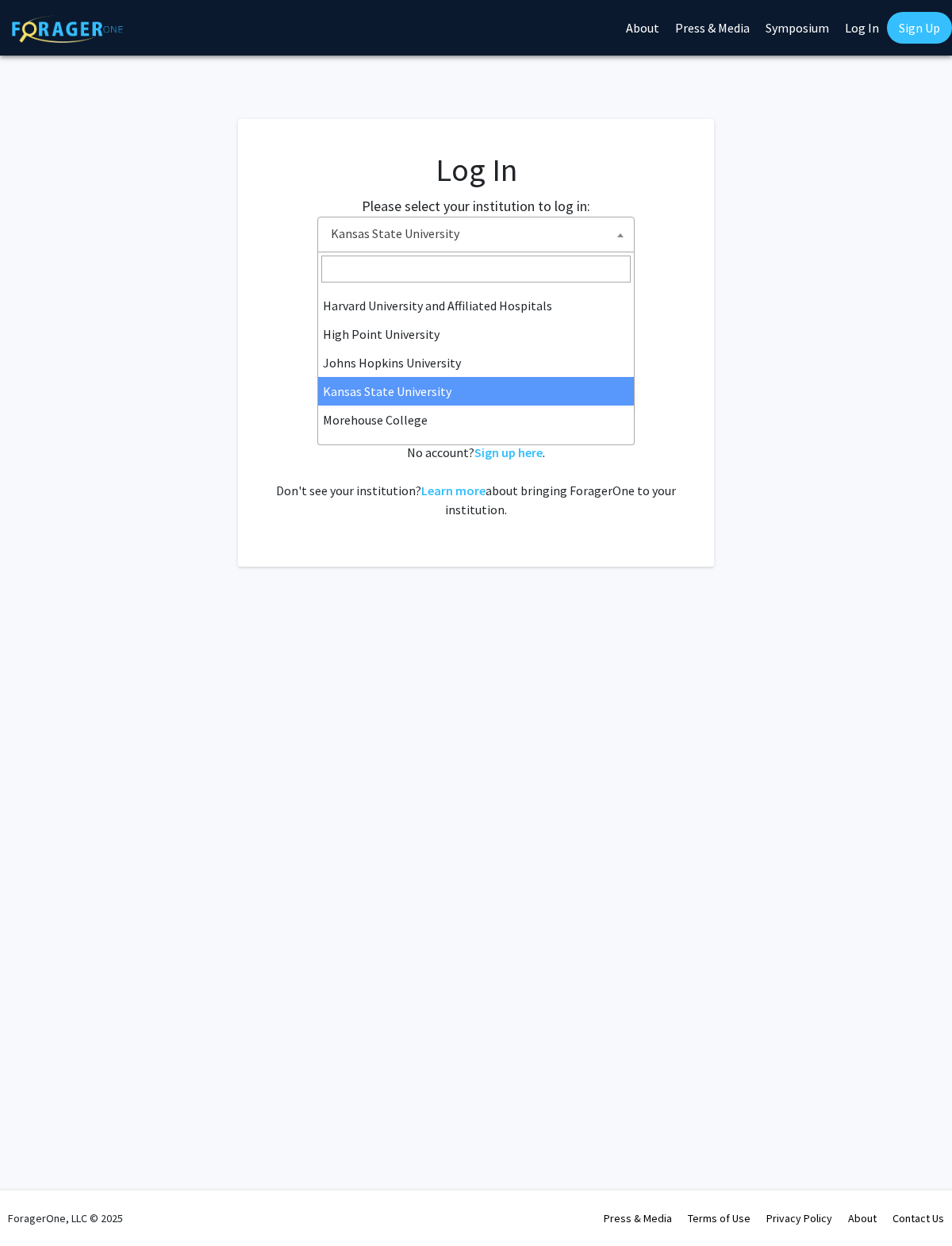 select on "1" 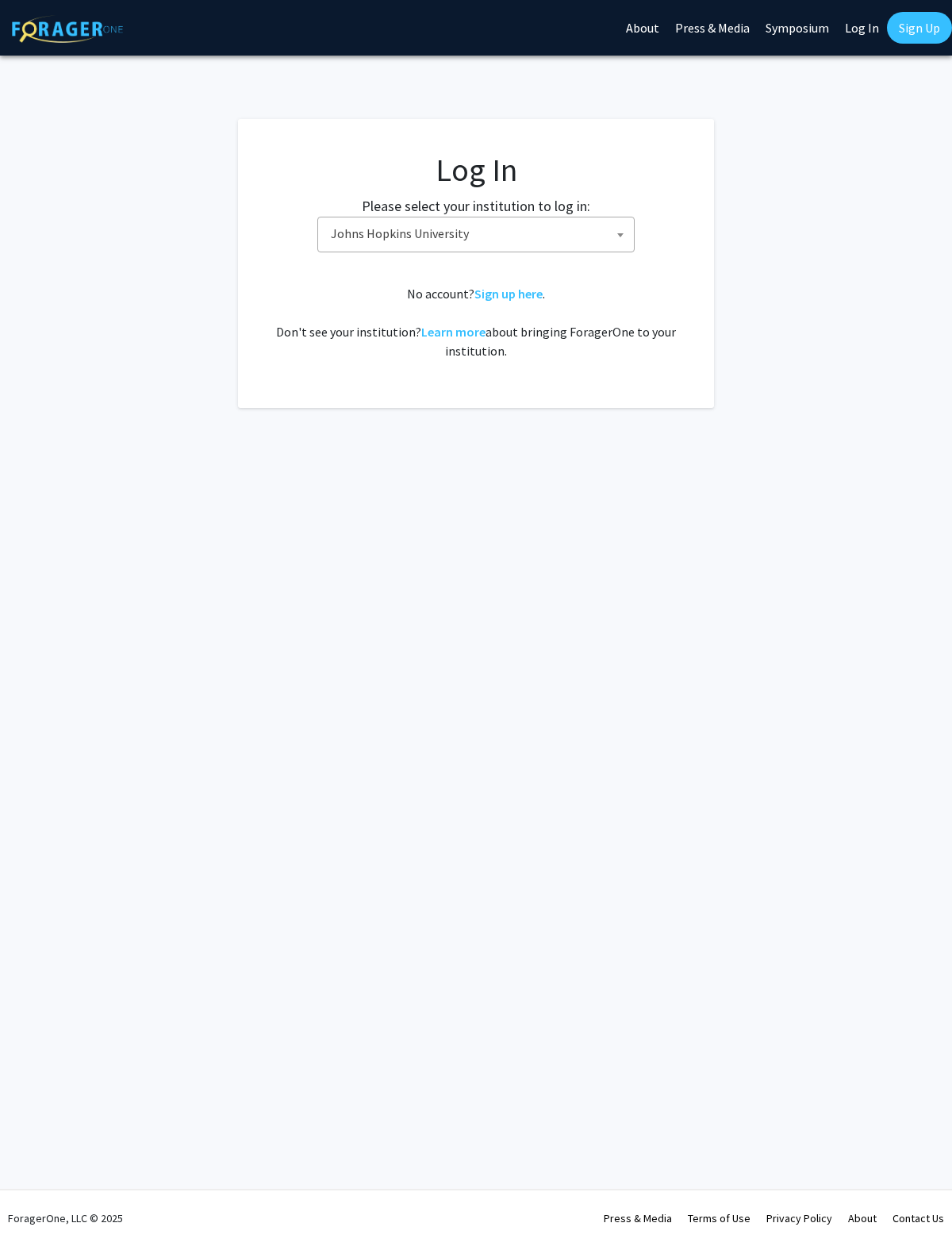 click on "Johns Hopkins University" at bounding box center [479, 233] 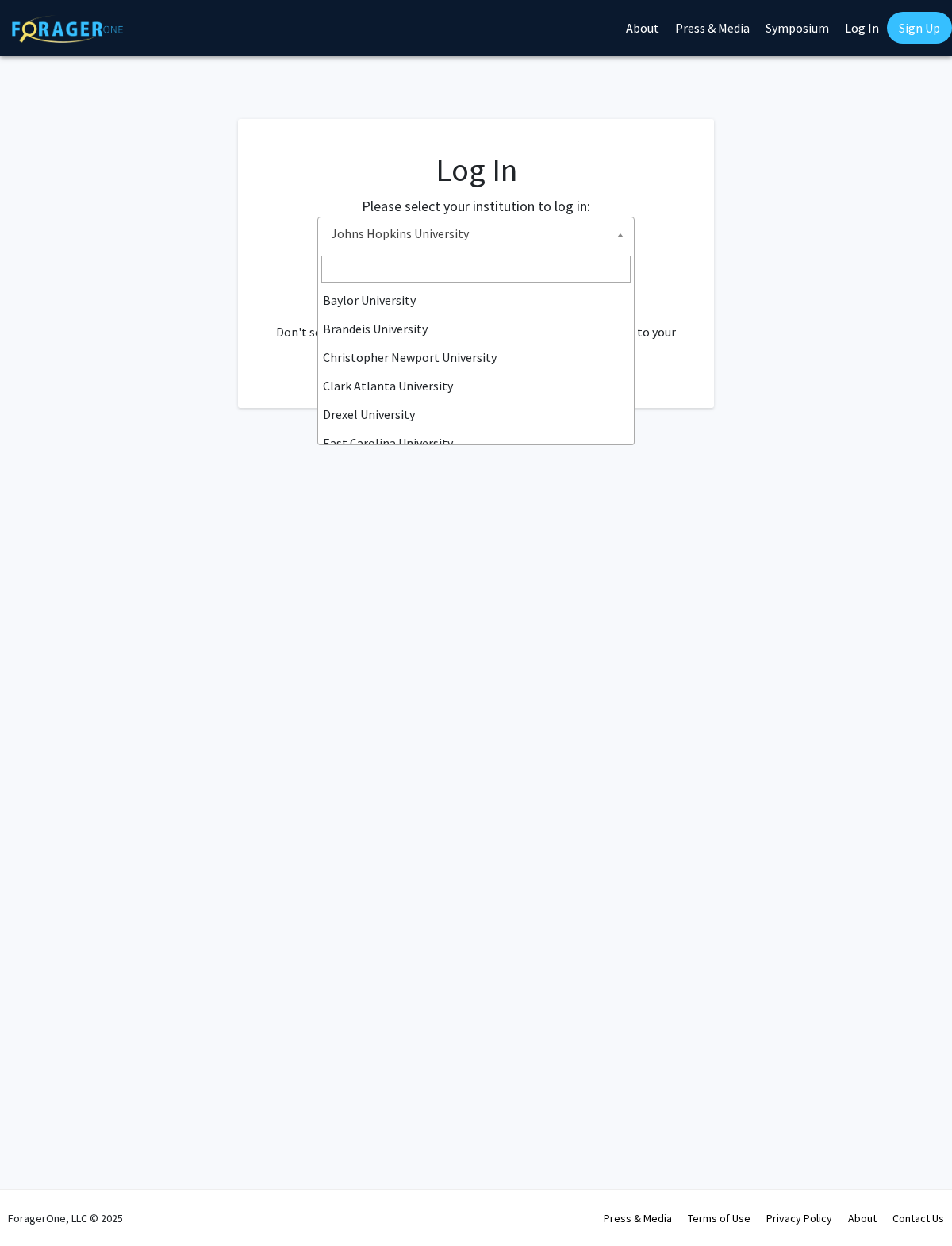 scroll, scrollTop: 294, scrollLeft: 0, axis: vertical 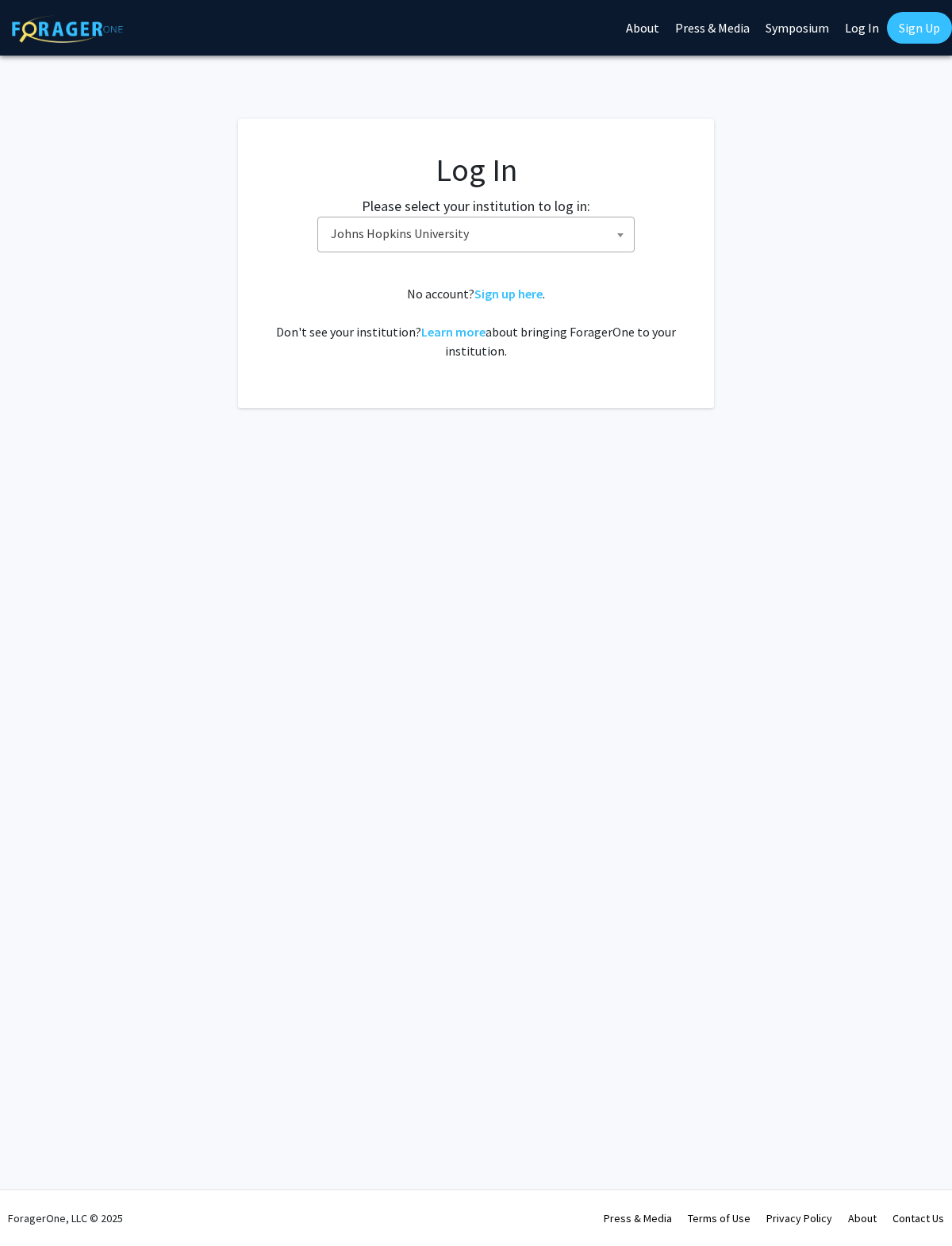 click on "Log In Please select your institution to log in: Baylor University Brandeis University Christopher Newport University Clark Atlanta University Drexel University East Carolina University Eastern Michigan University Emory University Grand Valley State University Harvard University and Affiliated Hospitals High Point University Johns Hopkins University Kansas State University Morehouse College Morehouse School of Medicine Morgan State University Northern Illinois University Spelman College Thomas Jefferson University University of Georgia University of Hawaiʻi at Mānoa University of Kentucky University of Maryland University of Missouri Wayne State University Johns Hopkins University  No account?  Sign up here .   Don't see your institution?  Learn more  about bringing ForagerOne to your institution." 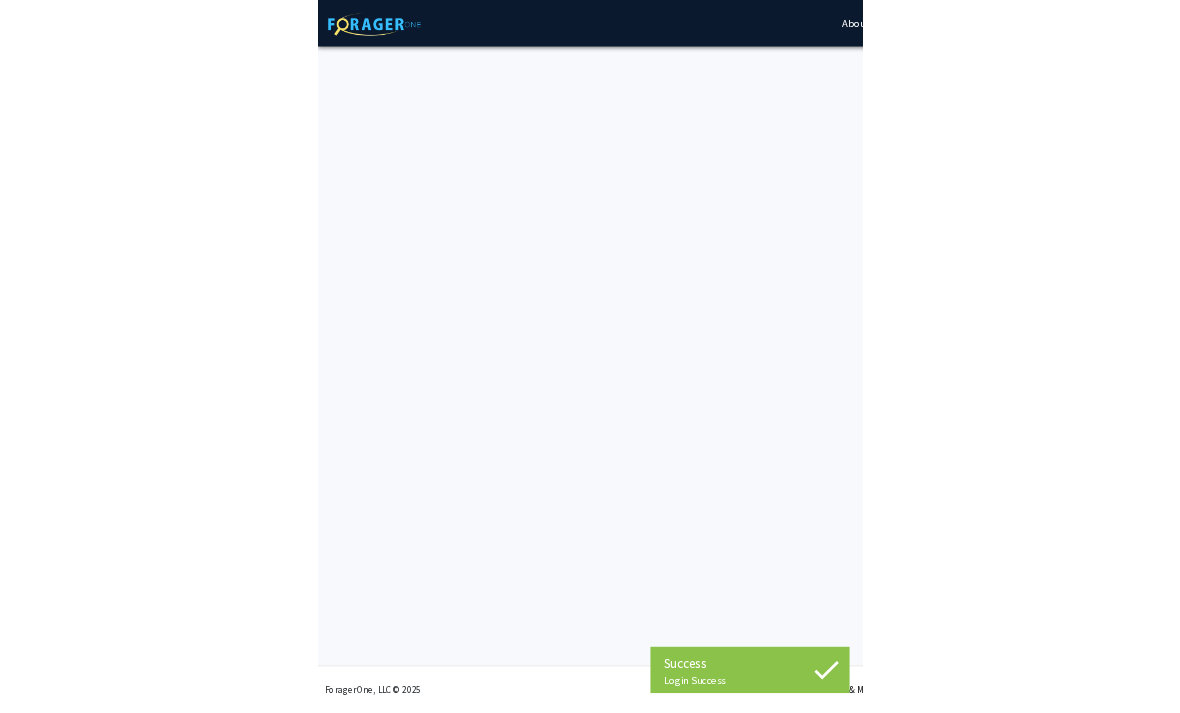 scroll, scrollTop: 0, scrollLeft: 0, axis: both 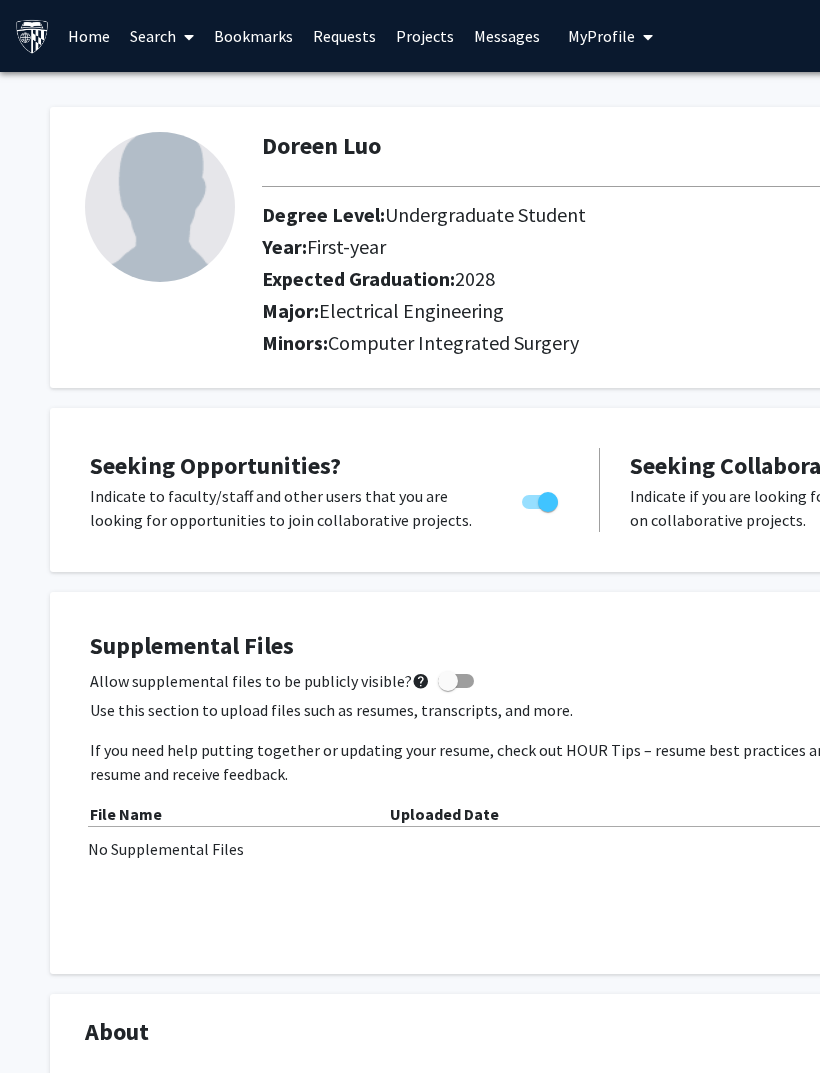 click on "Doreen Luo  Edit Section  See Public View  help  Degree Level:   Undergraduate Student   Year:   First-year   Expected Graduation:   [YEAR]   Major:  Electrical Engineering  Minors:  Computer Integrated Surgery Seeking Opportunities?  Indicate to faculty/staff and other users that you are looking for opportunities to join collaborative projects.    Seeking Collaborators?  Indicate if you are looking for other students to join you on collaborative projects.       Supplemental Files    Allow supplemental files to be publicly visible?  help  Use this section to upload files such as resumes, transcripts, and more. If you need help putting together or updating your resume, check out HOUR Tips – resume best practices and meet with HOUR staff to review your resume and receive feedback. File Name Uploaded Date No Supplemental Files  Add File  About  Edit Section  No information available  You may write a maximum of 1,000 words:  Insert link Remove link Word Count: 0 words Save  Cancel Edits  Research Keywords" 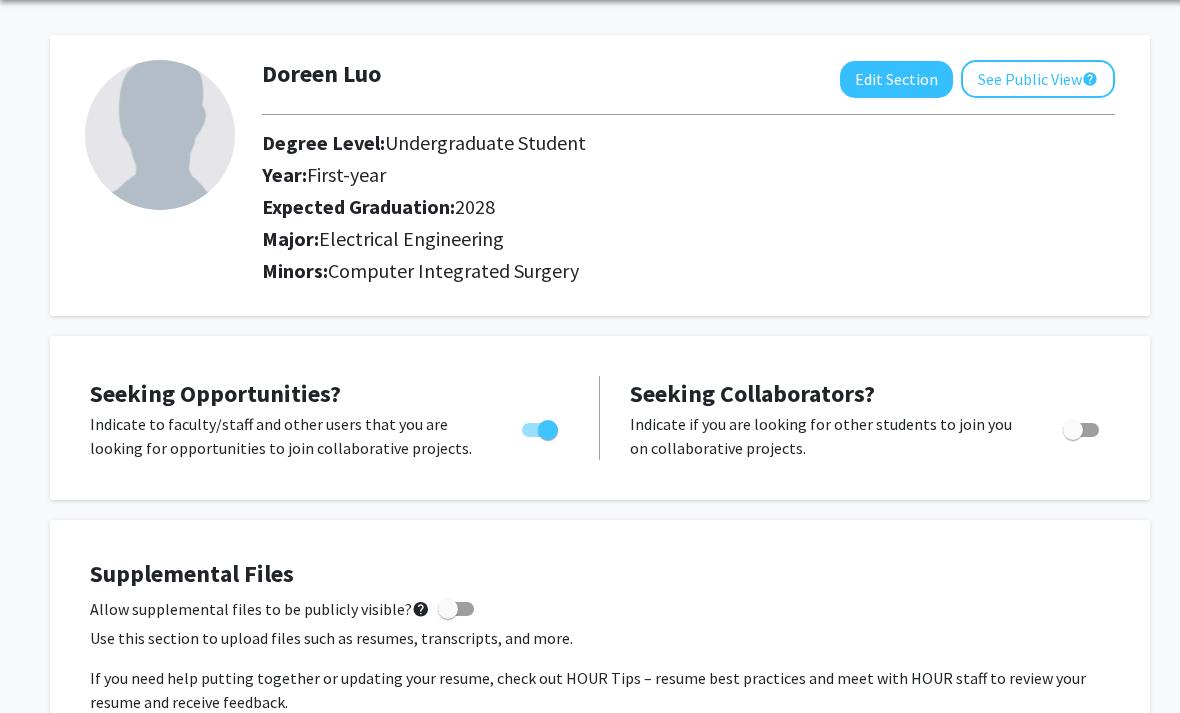 scroll, scrollTop: 0, scrollLeft: 0, axis: both 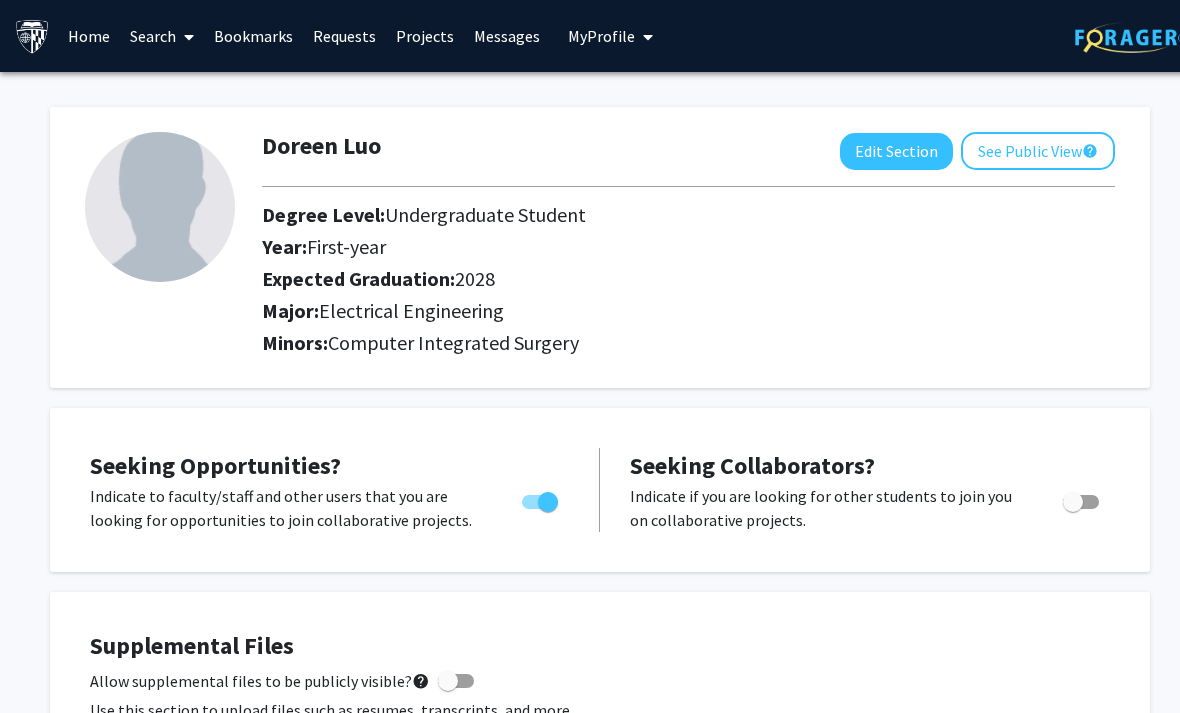 click on "Projects" at bounding box center (425, 36) 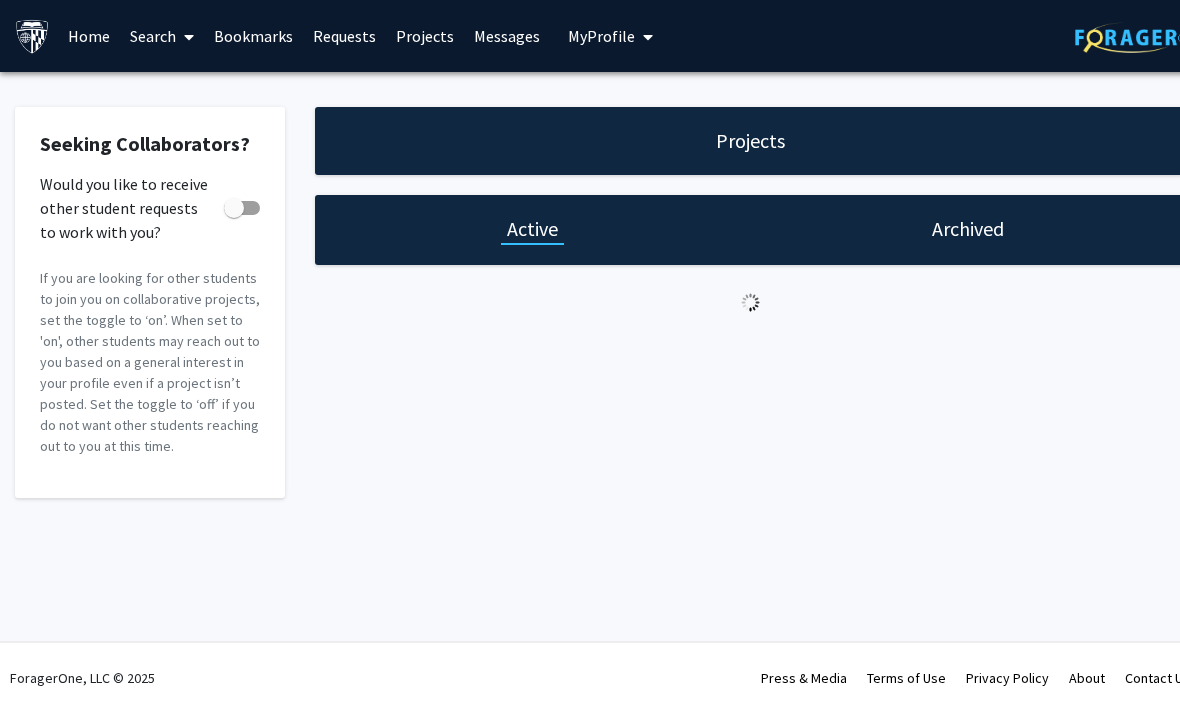 click on "Search" at bounding box center (162, 36) 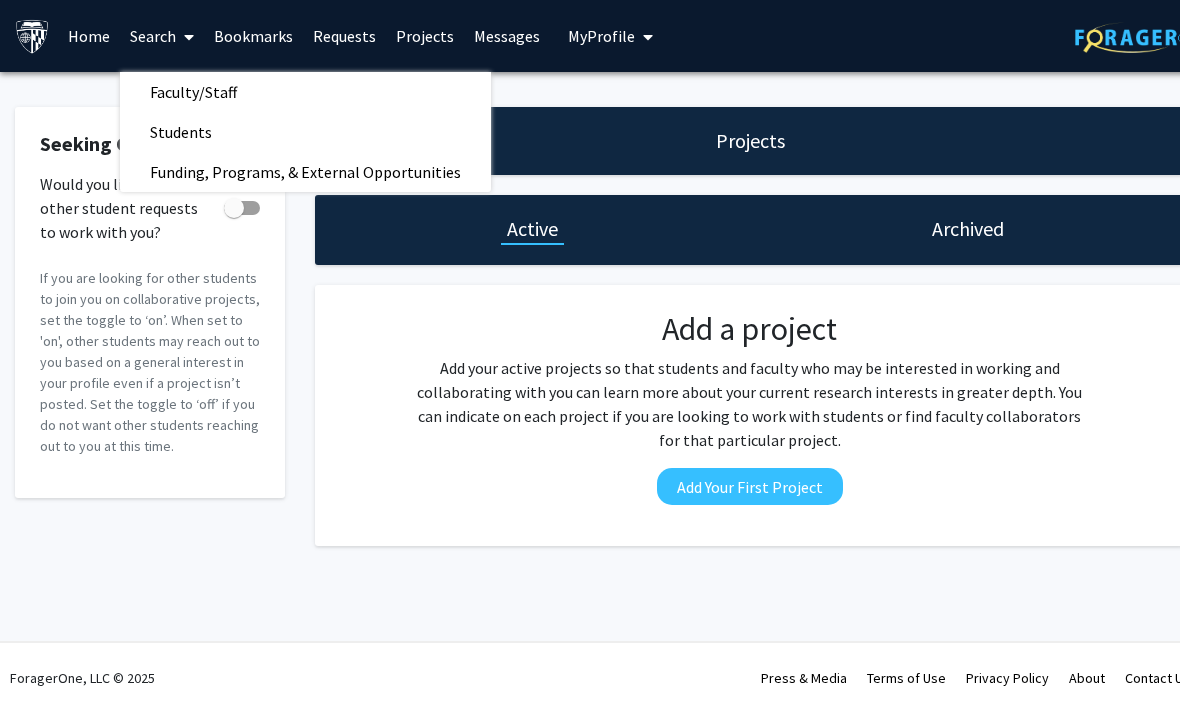 click on "Faculty/Staff" at bounding box center (305, 92) 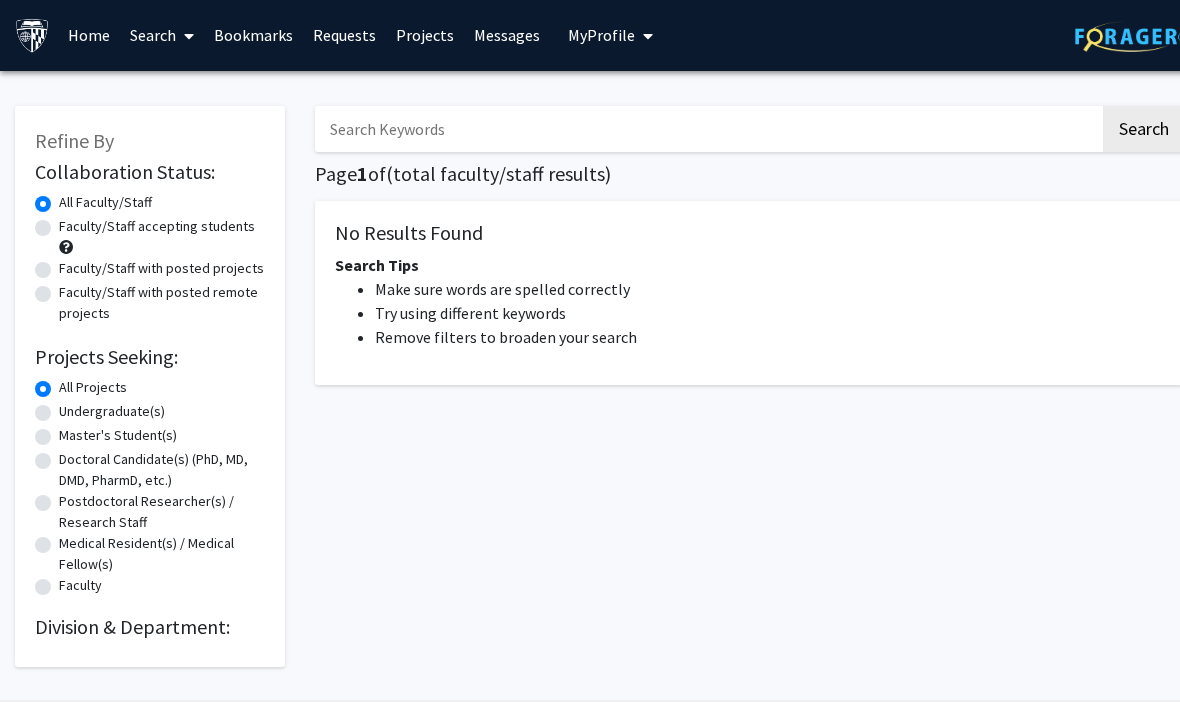 scroll, scrollTop: 0, scrollLeft: 0, axis: both 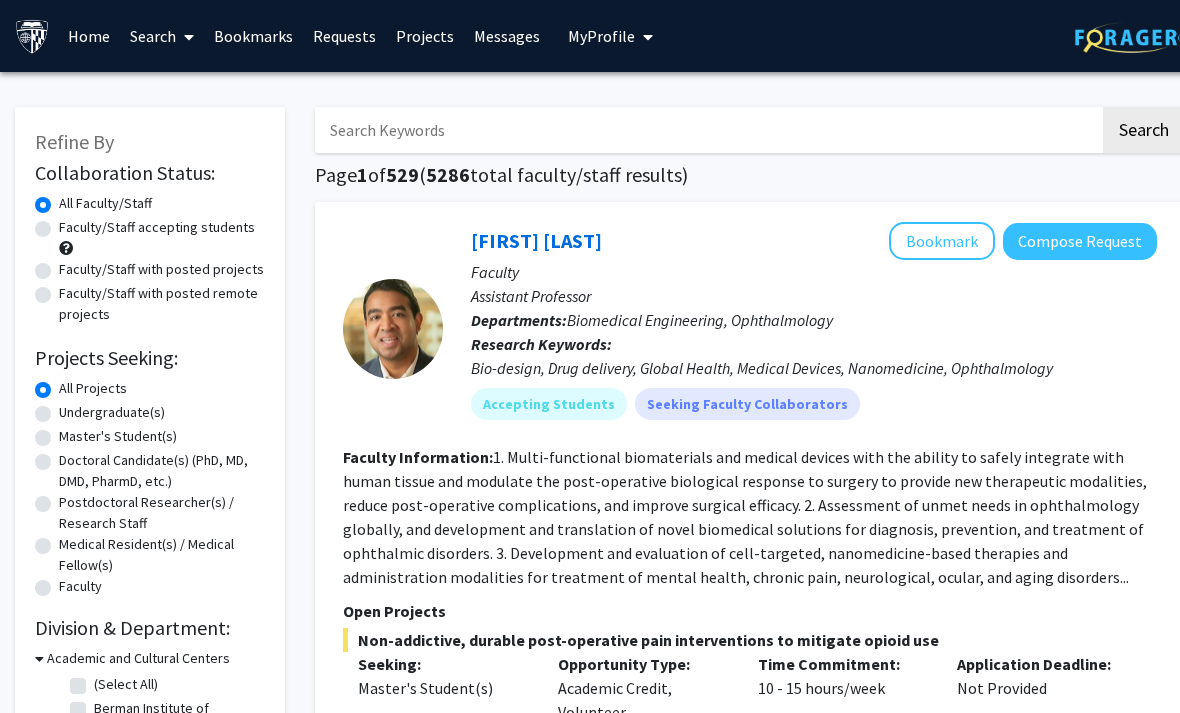 click on "Undergraduate(s)" 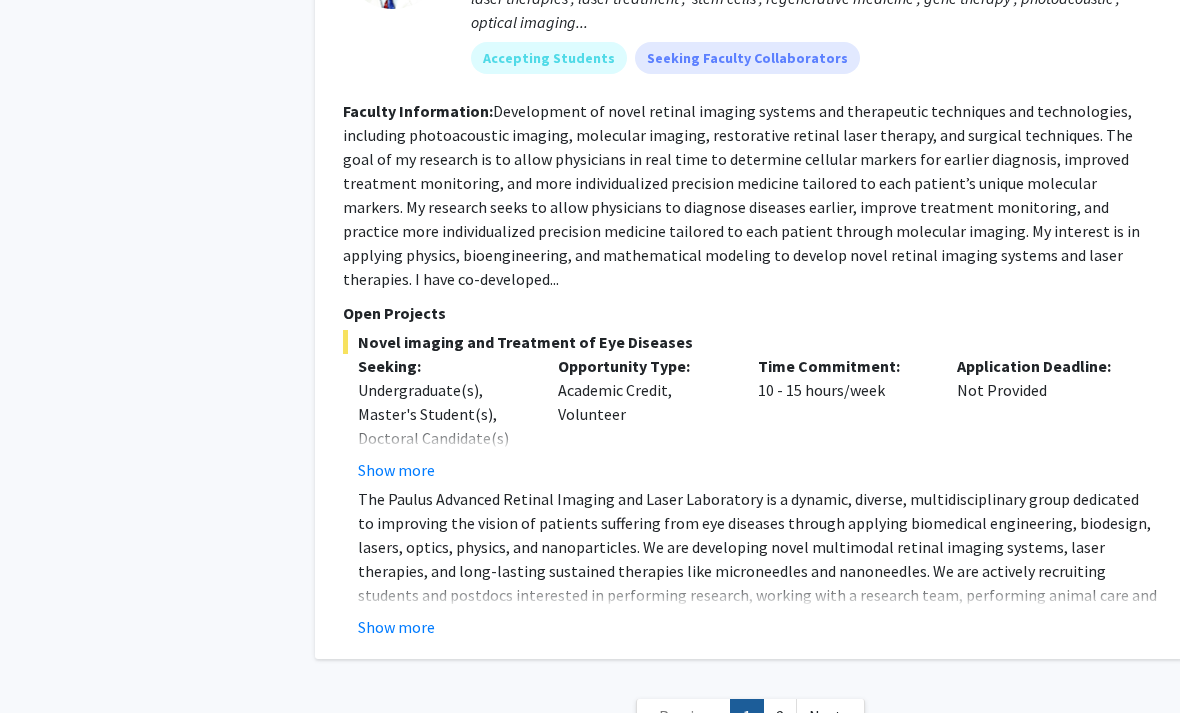 scroll, scrollTop: 8434, scrollLeft: 0, axis: vertical 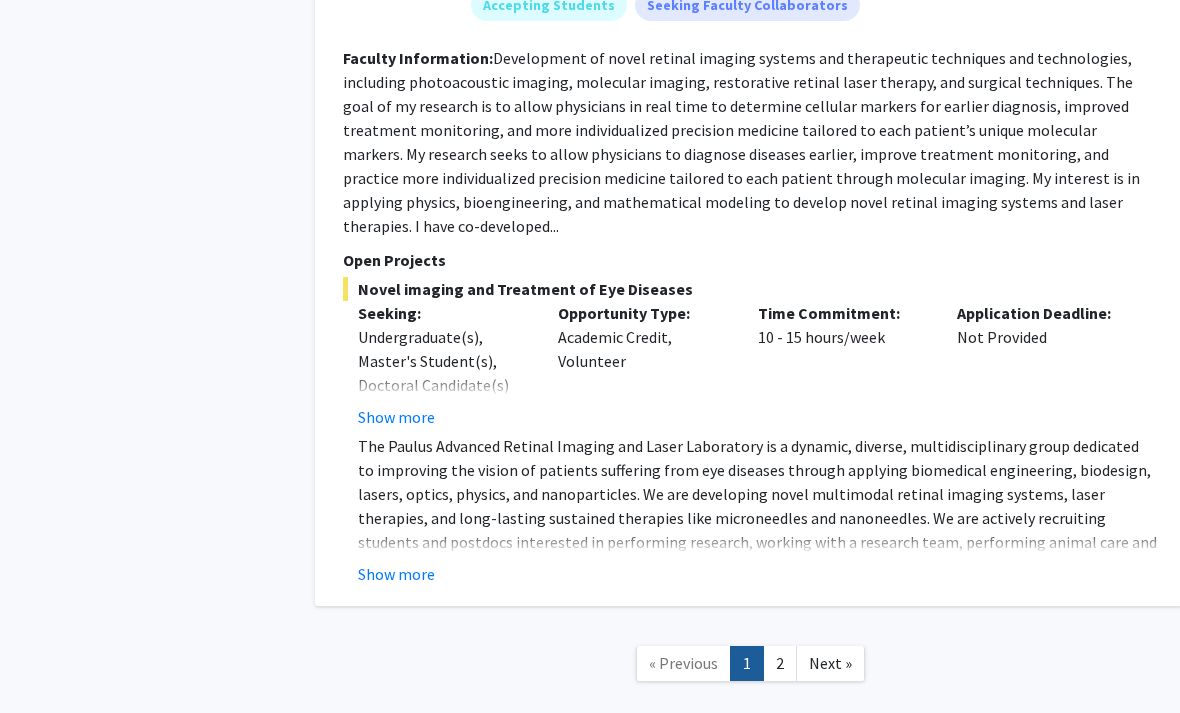 click on "2" 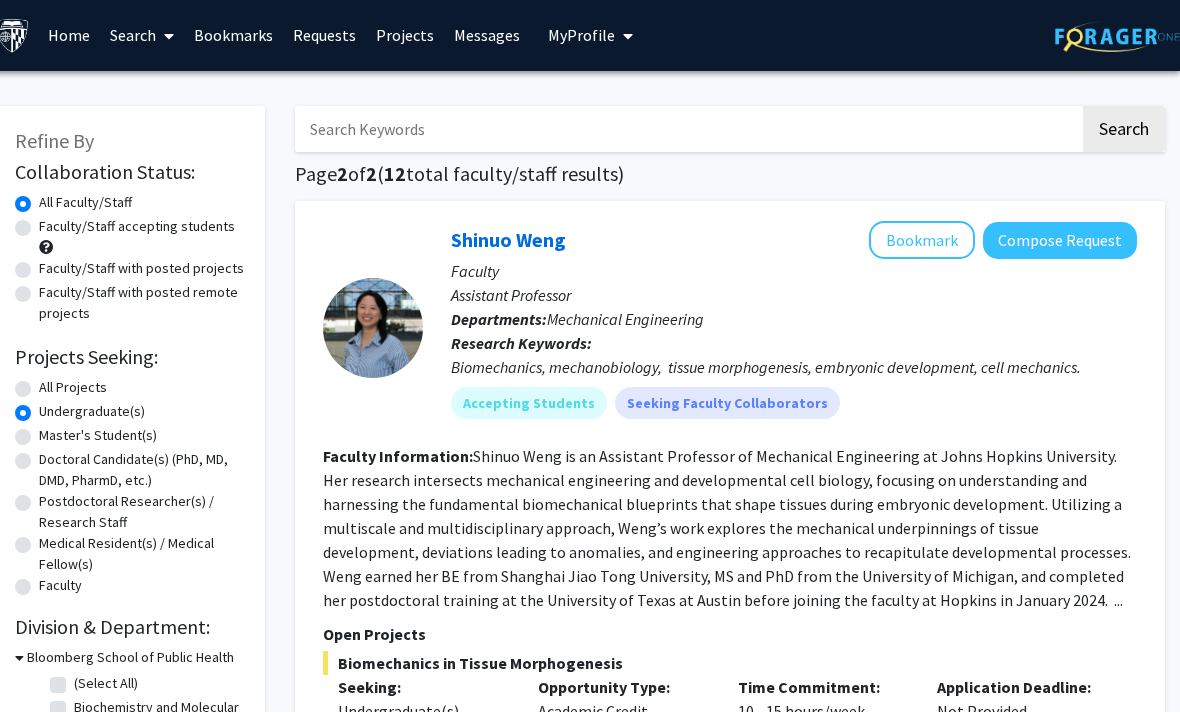 scroll, scrollTop: 0, scrollLeft: 19, axis: horizontal 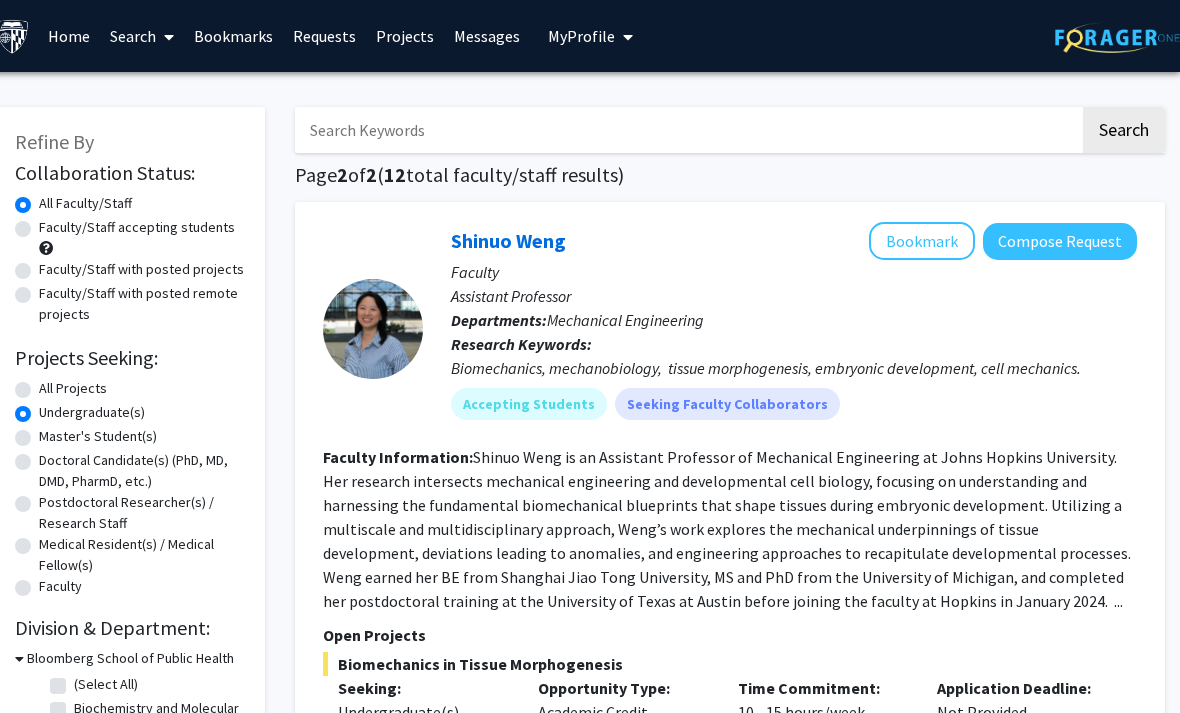 click on "Faculty/Staff accepting students" 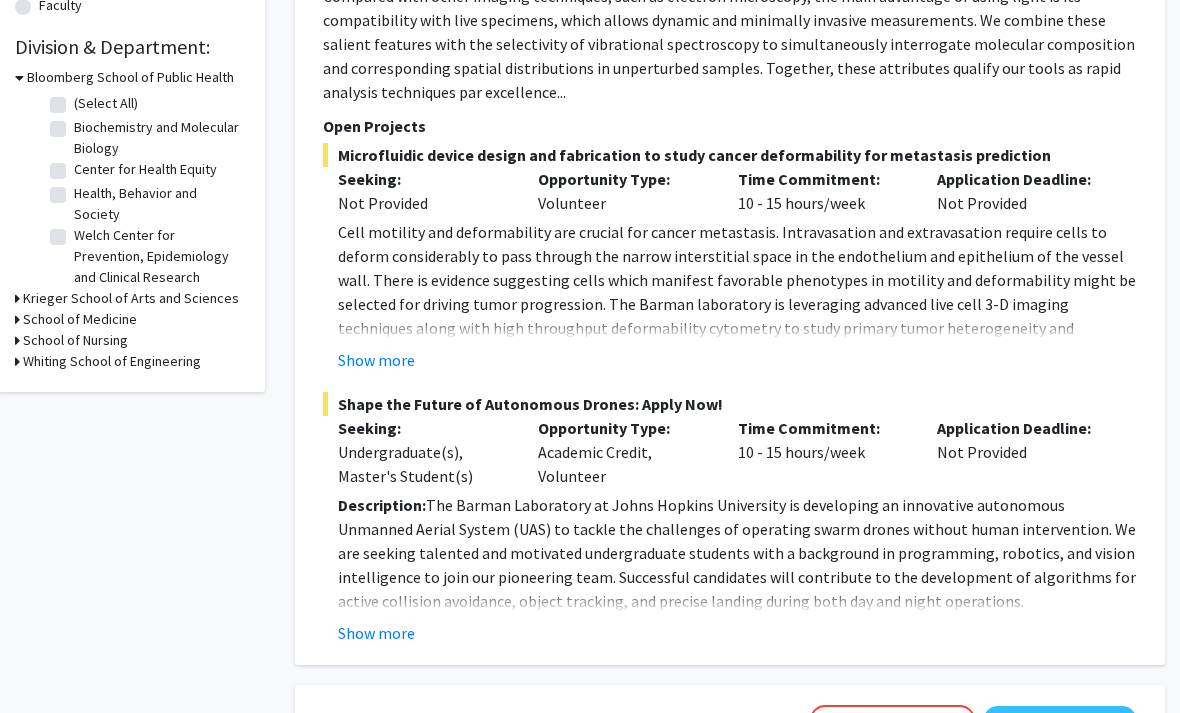scroll, scrollTop: 627, scrollLeft: 20, axis: both 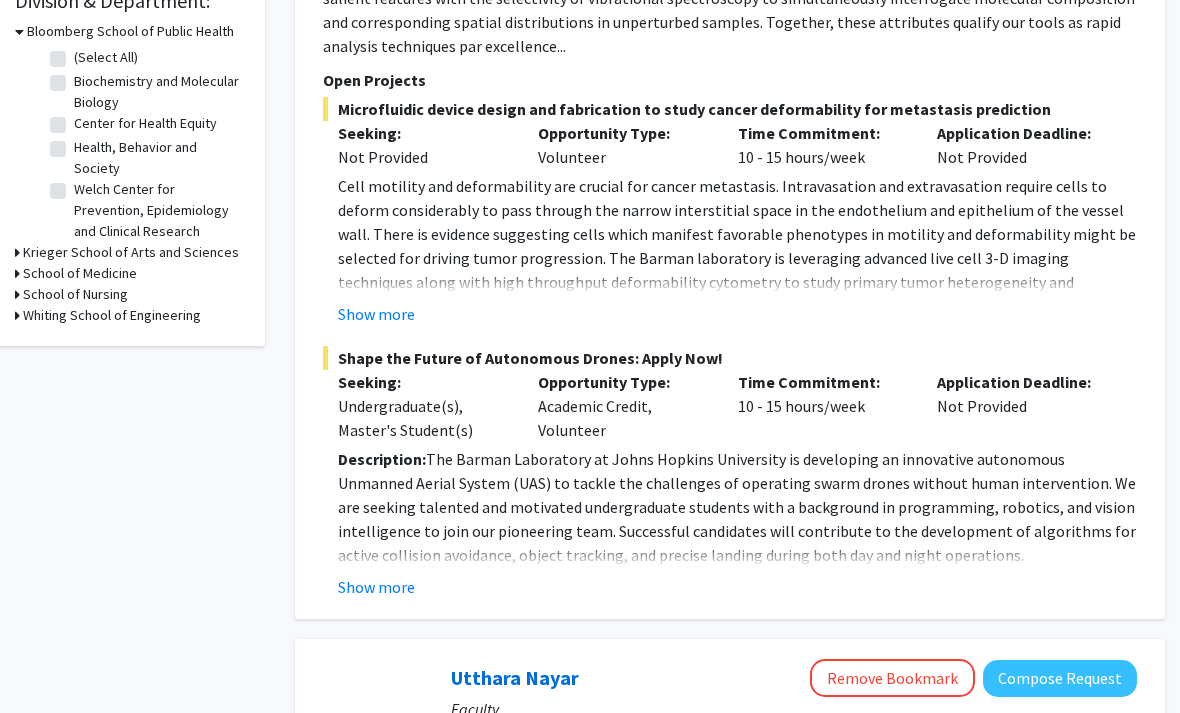 click on "Show more" 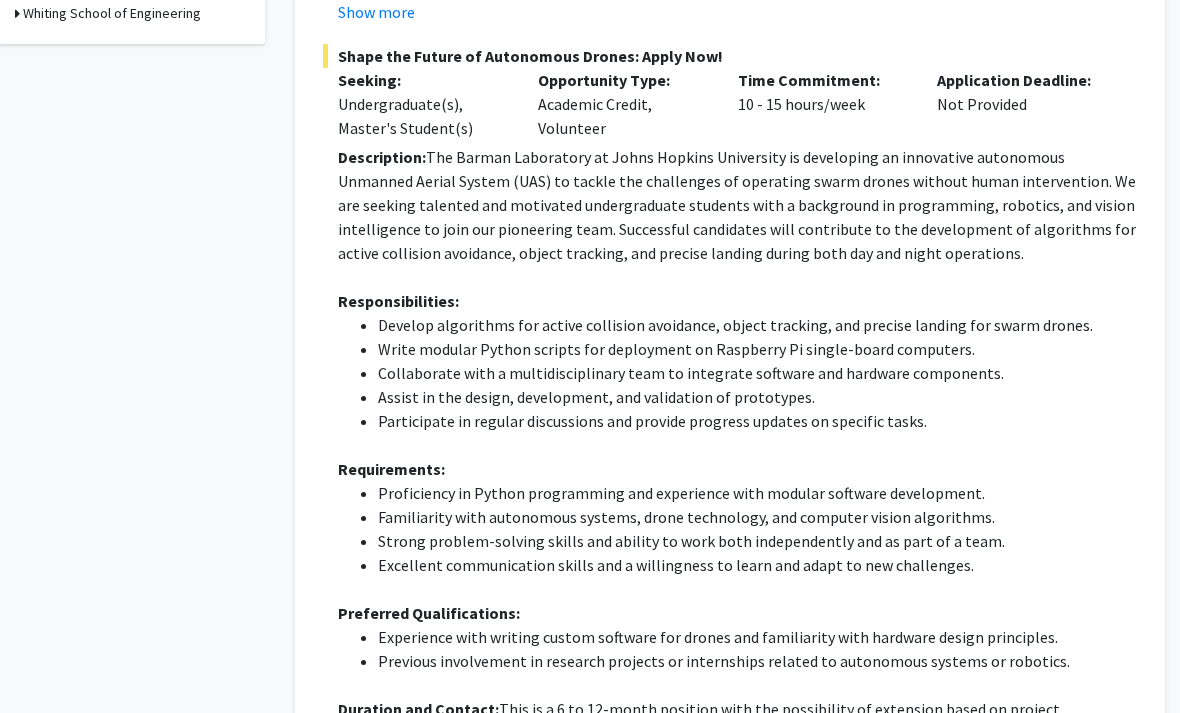 scroll, scrollTop: 930, scrollLeft: 20, axis: both 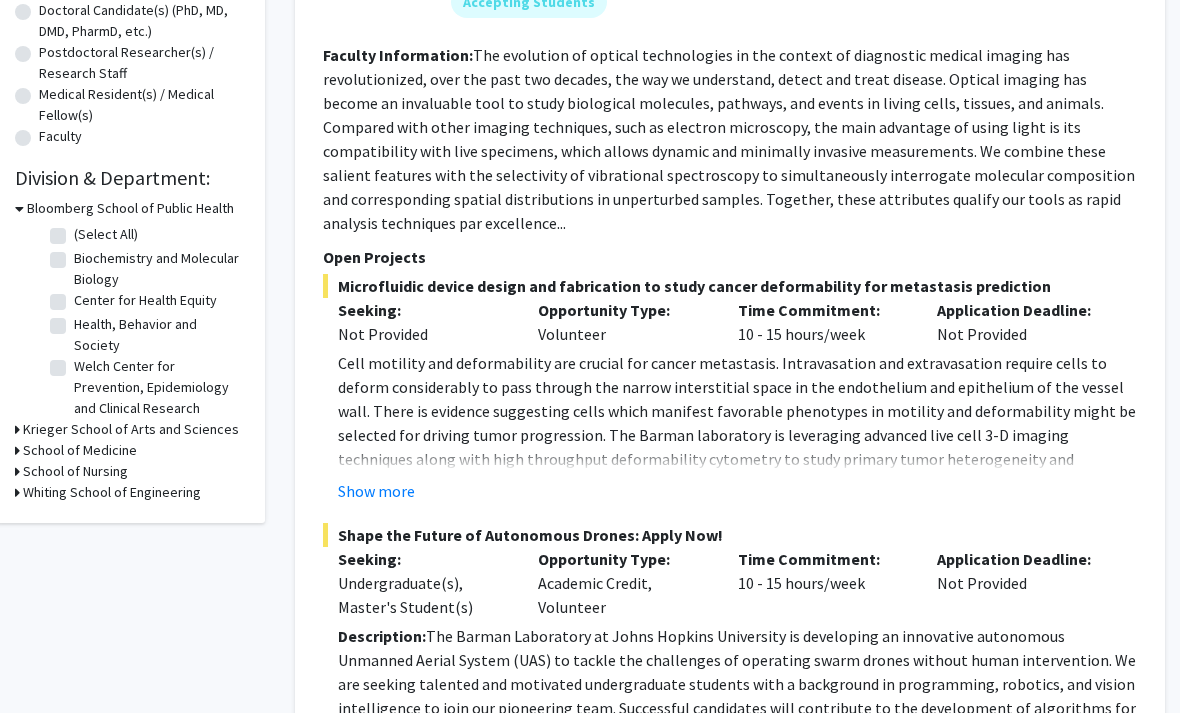 click on "Show more" 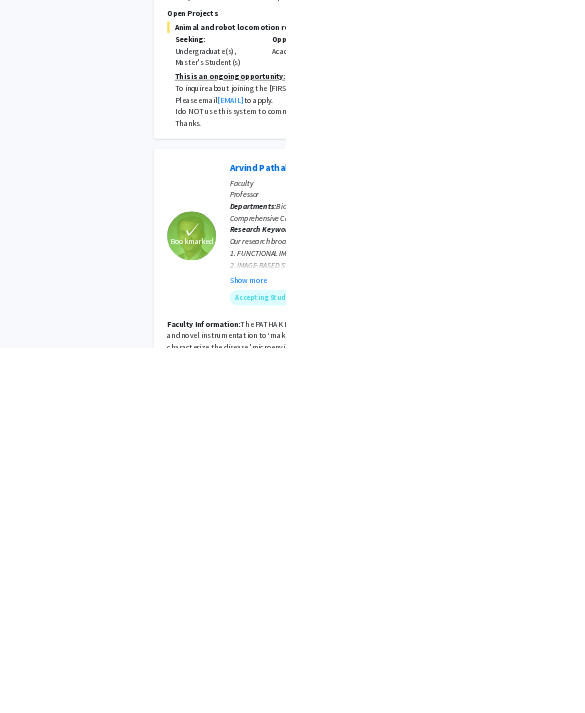 scroll, scrollTop: 3329, scrollLeft: 0, axis: vertical 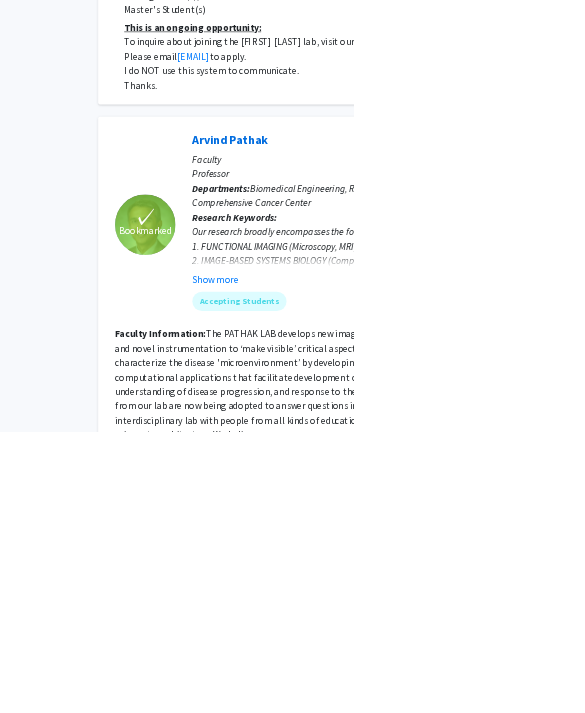 click on "Show more" 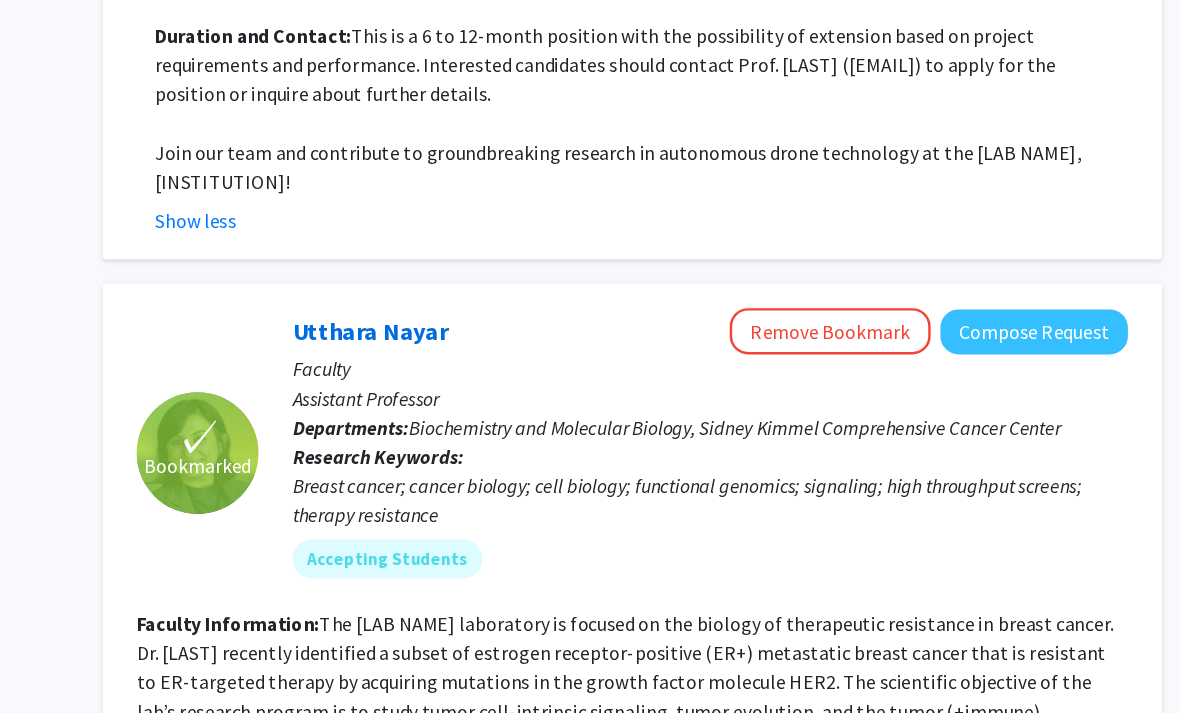 scroll, scrollTop: 1769, scrollLeft: 20, axis: both 